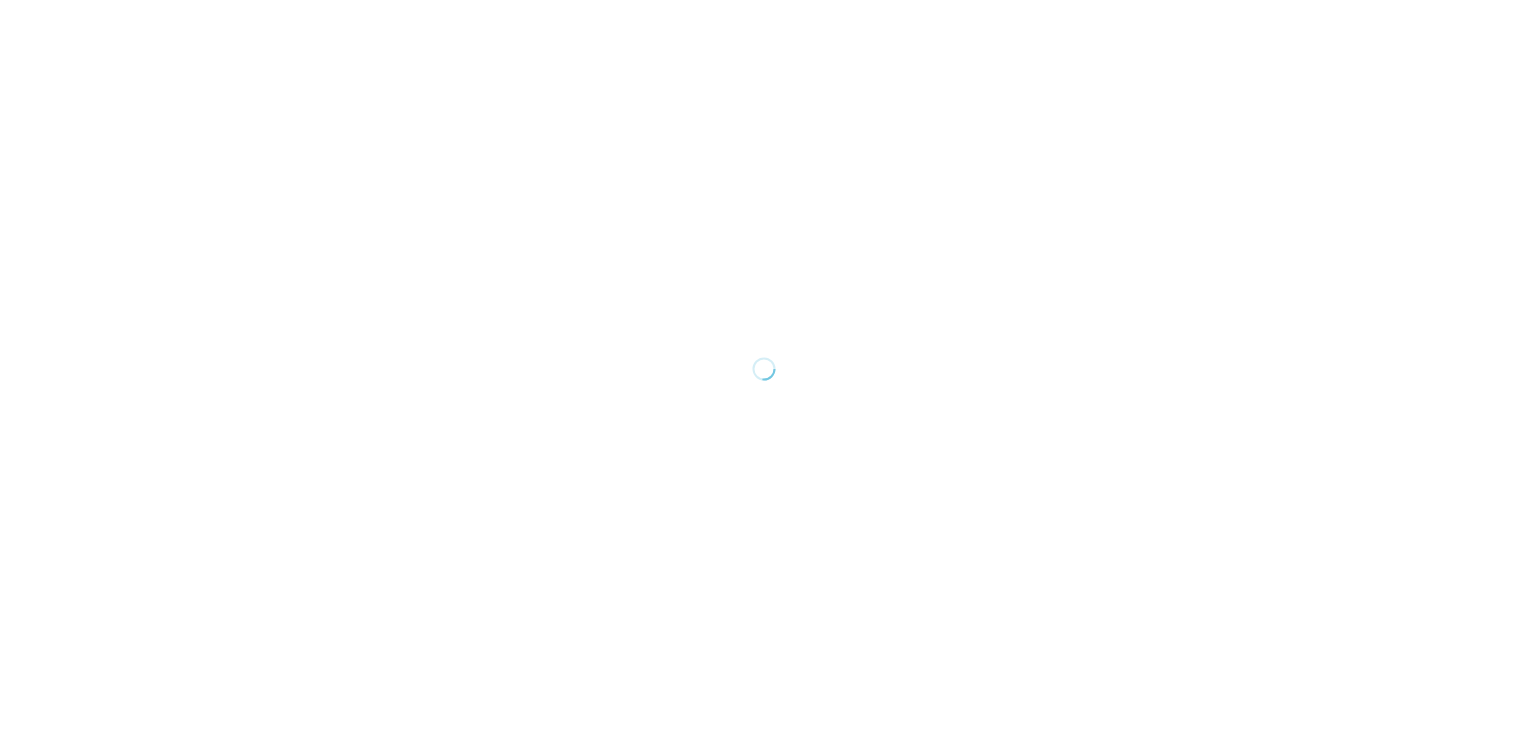 scroll, scrollTop: 0, scrollLeft: 0, axis: both 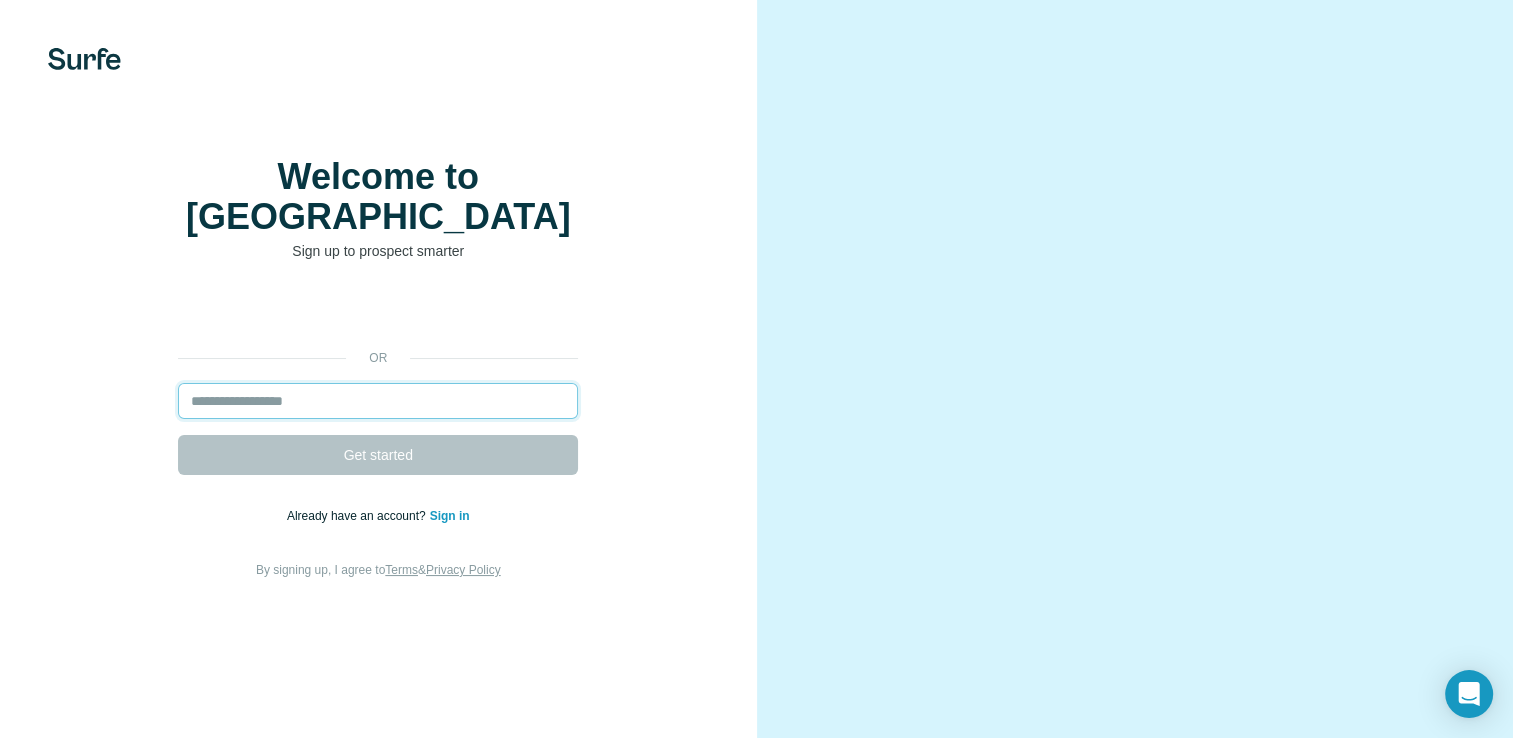 click at bounding box center (378, 401) 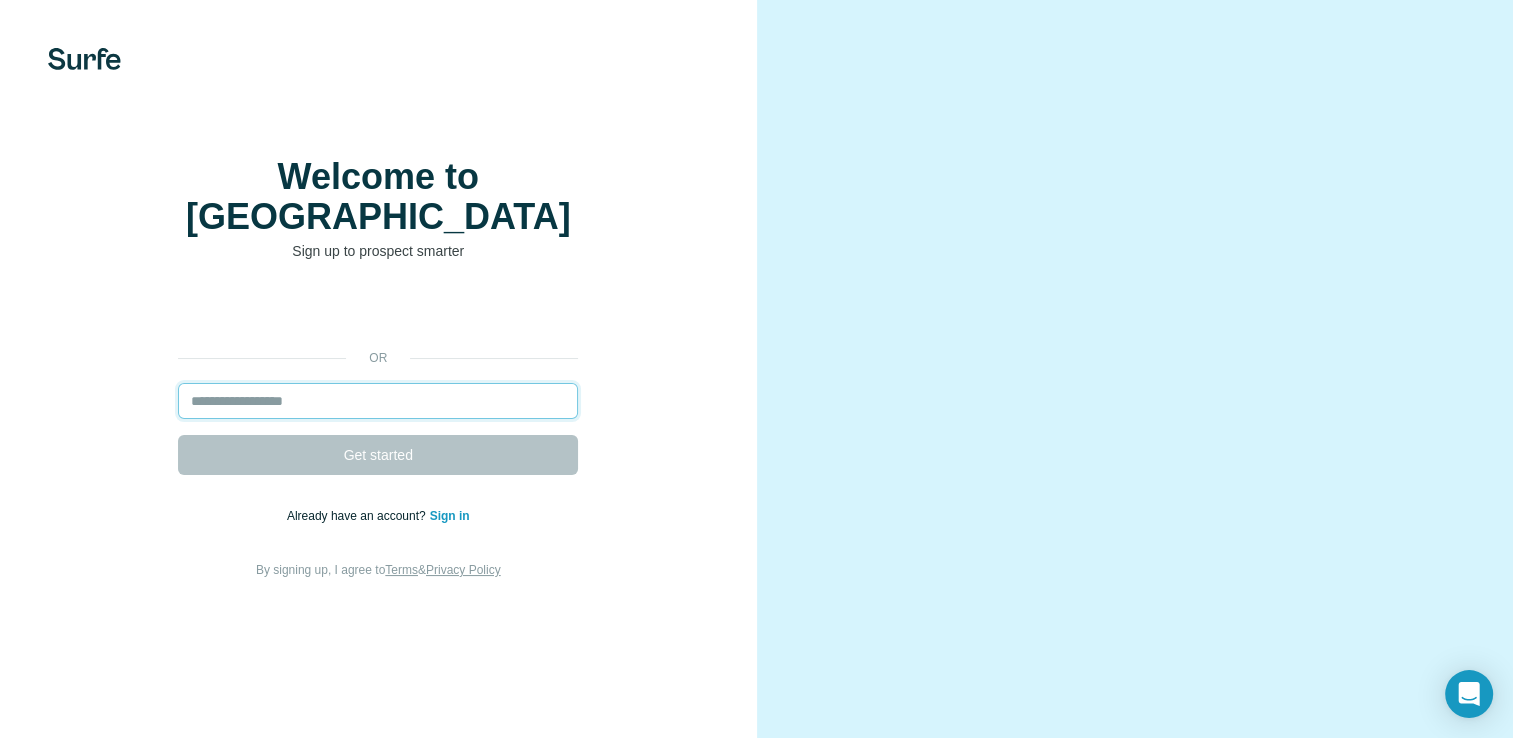 type on "**********" 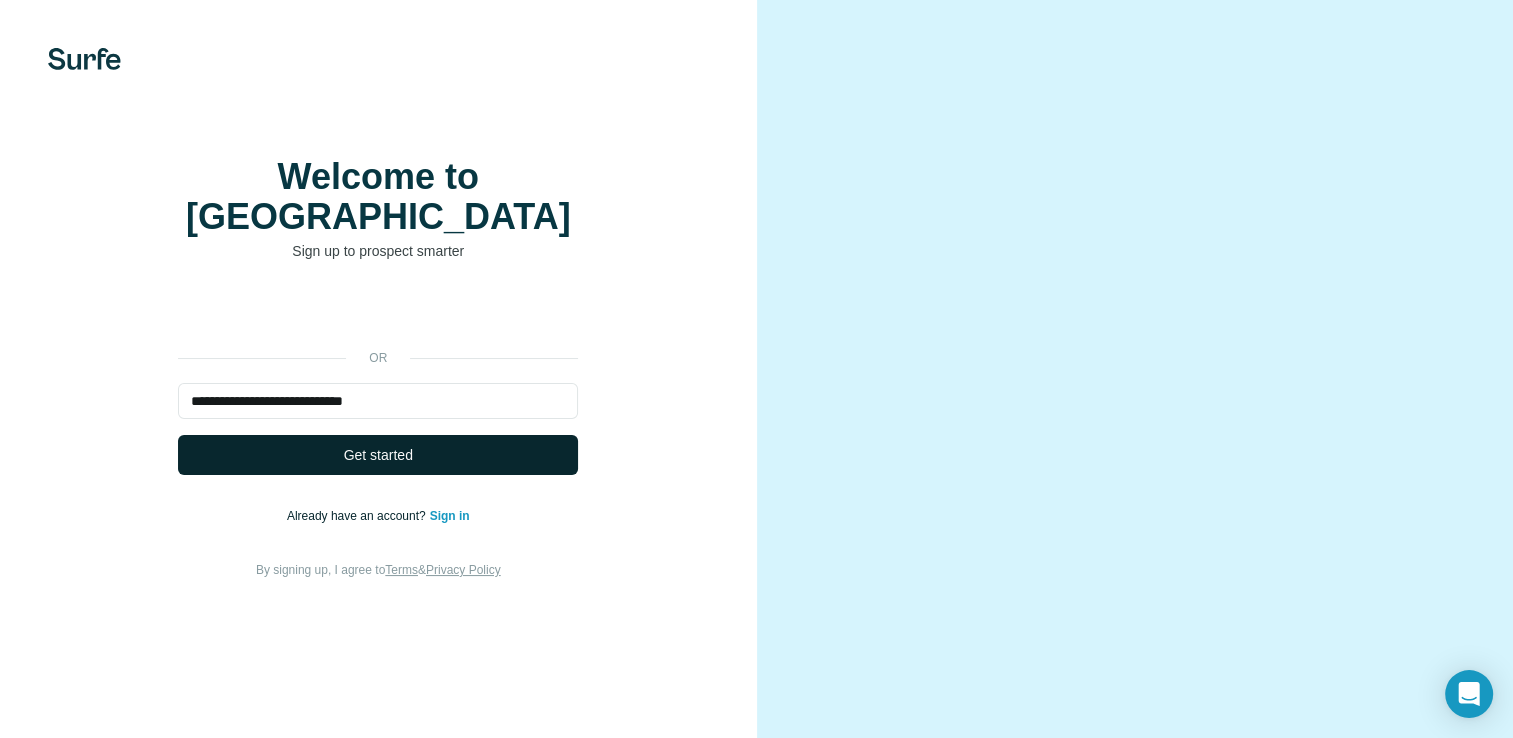 scroll, scrollTop: 0, scrollLeft: 0, axis: both 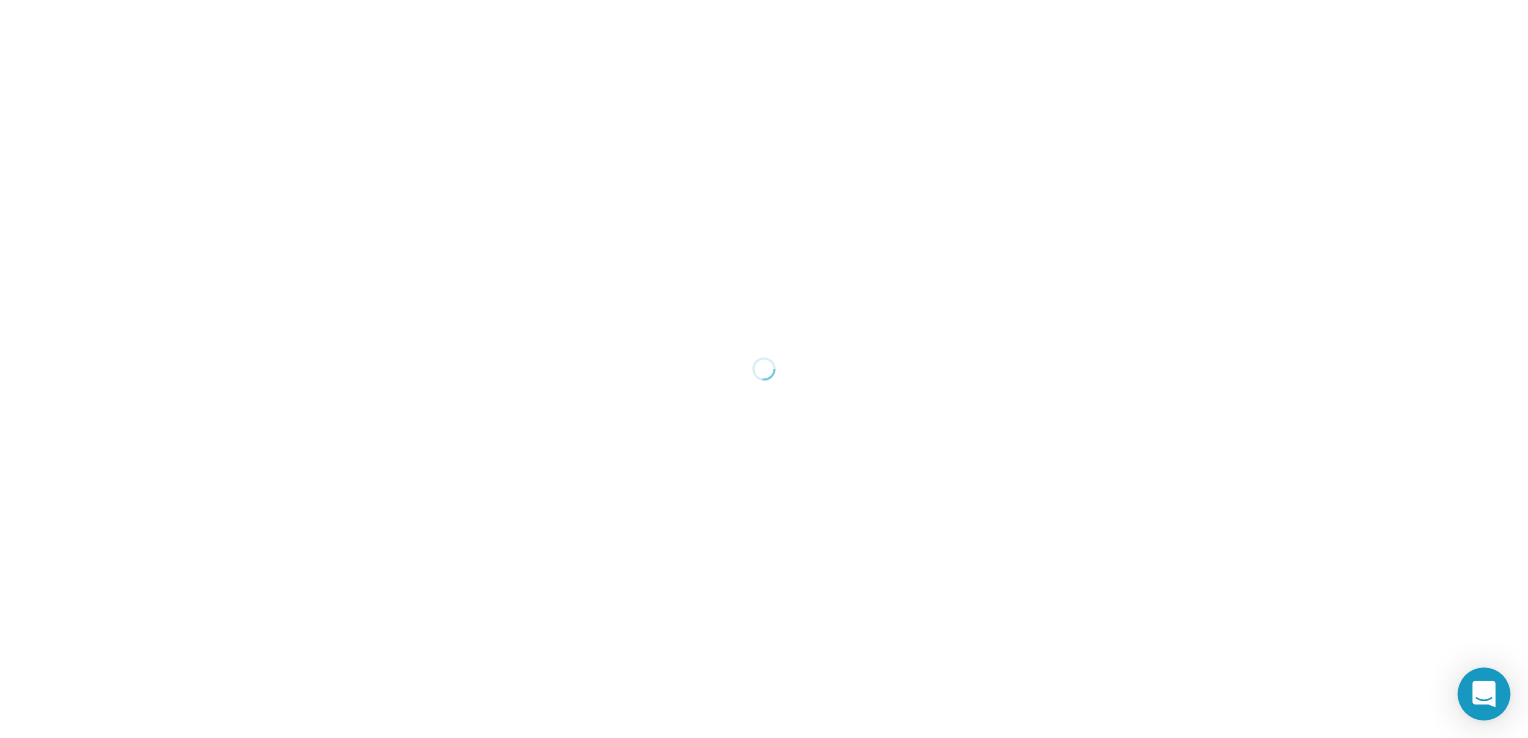 click 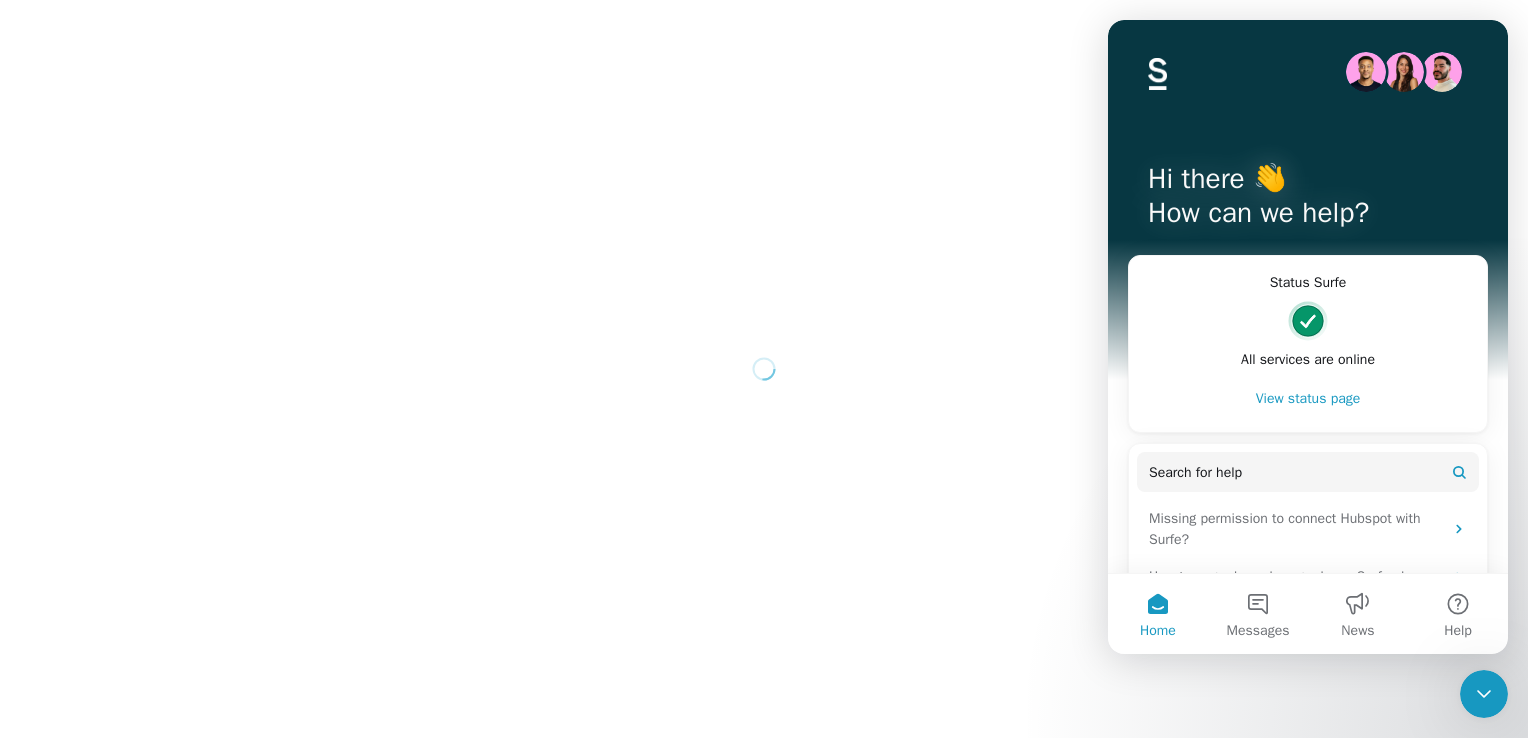 scroll, scrollTop: 0, scrollLeft: 0, axis: both 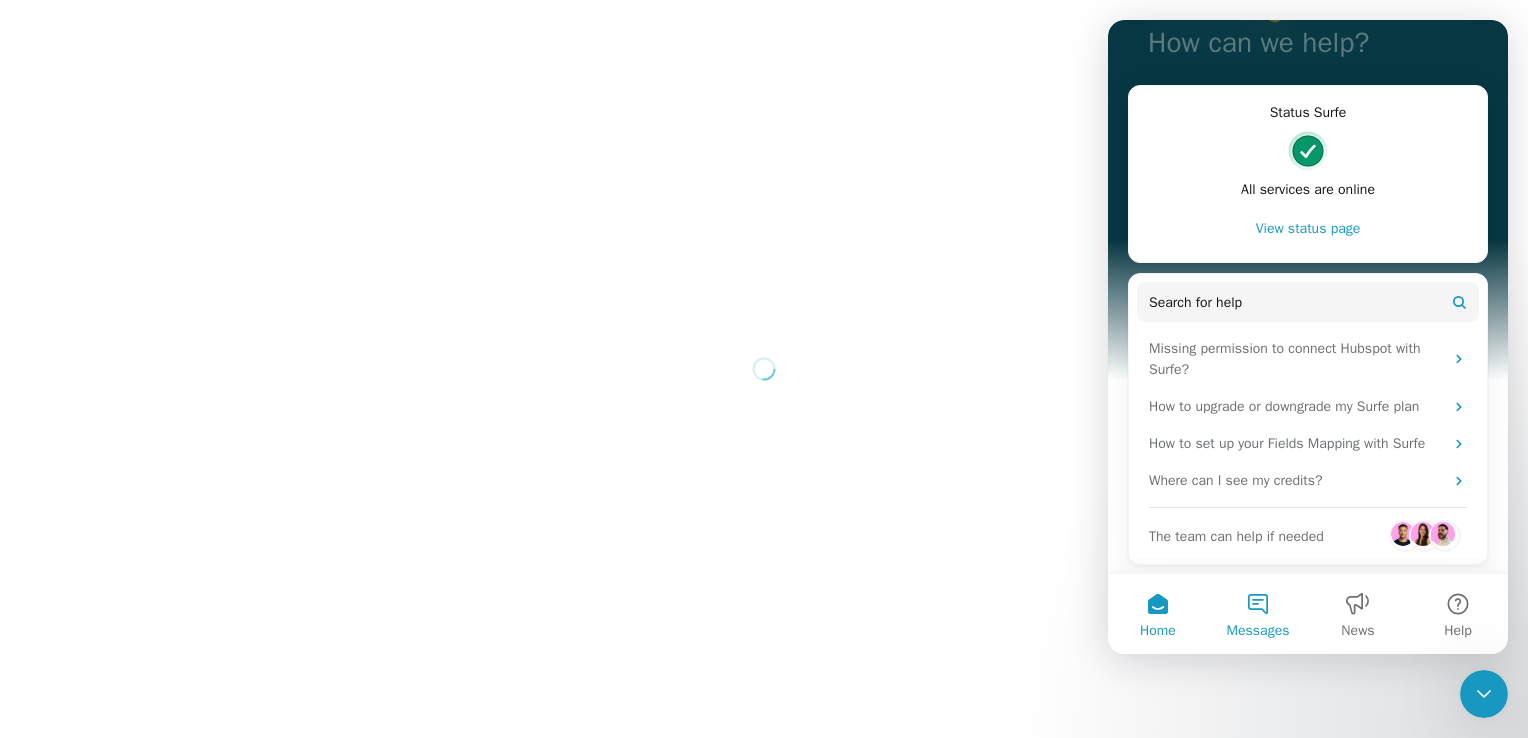 click on "Messages" at bounding box center [1258, 631] 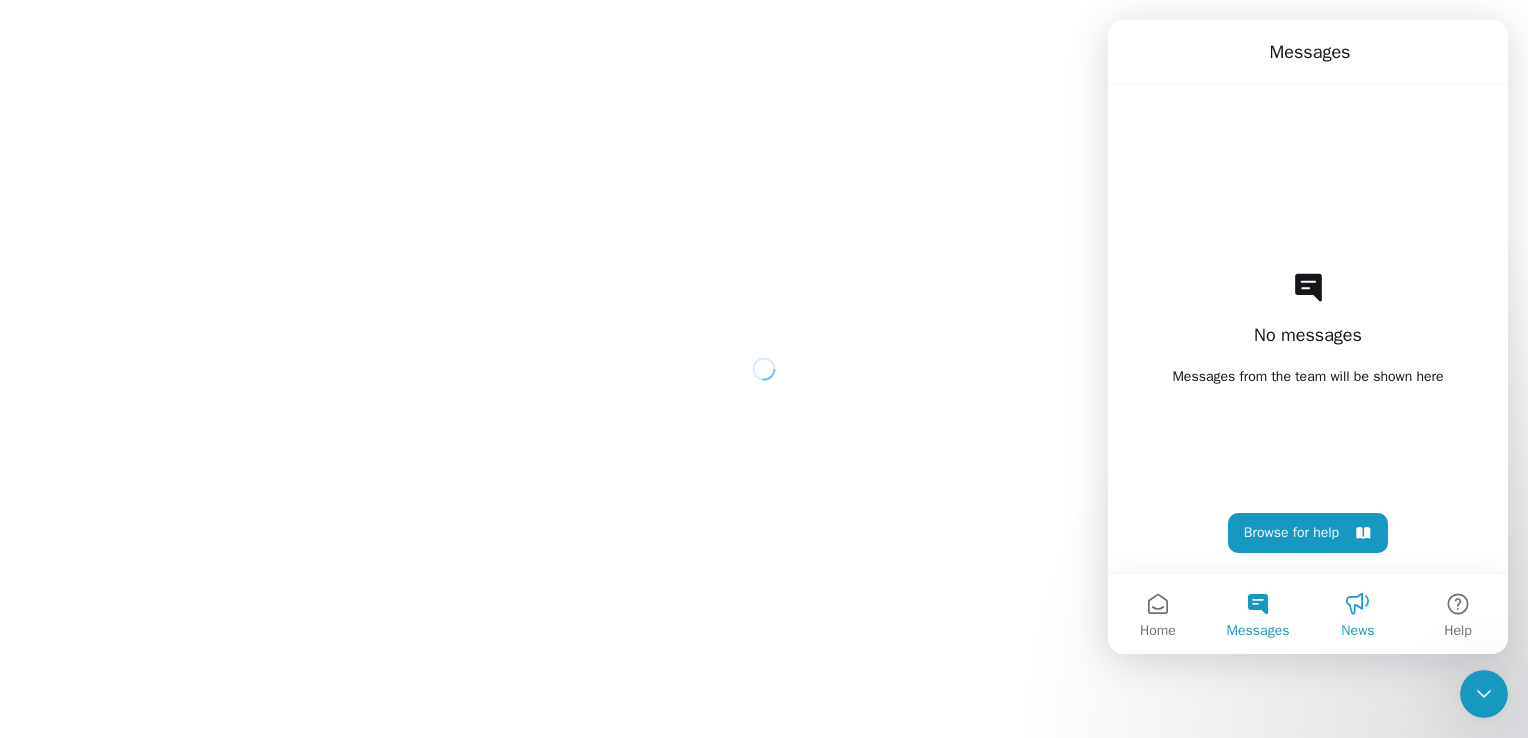 click on "News" at bounding box center (1358, 614) 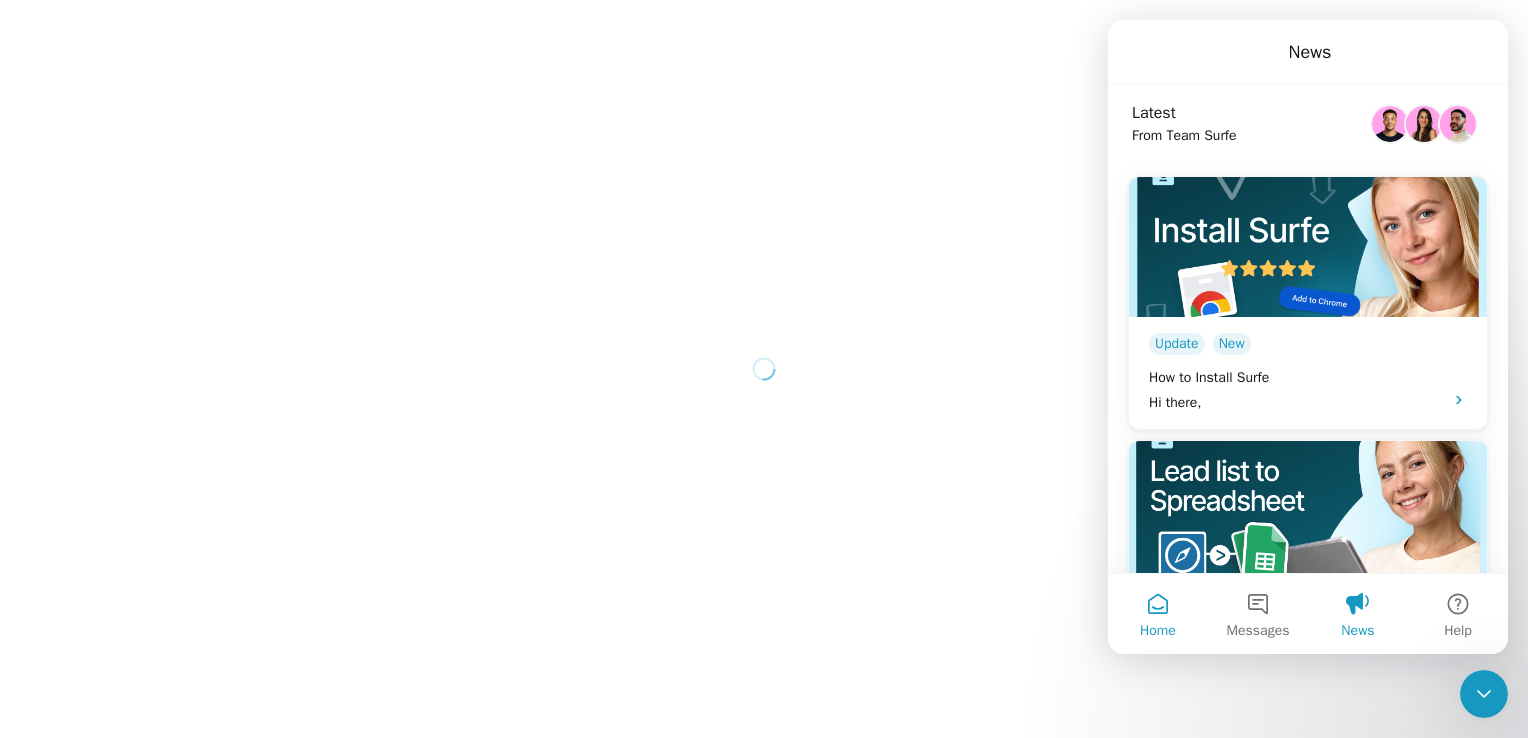 click on "Home" at bounding box center [1158, 631] 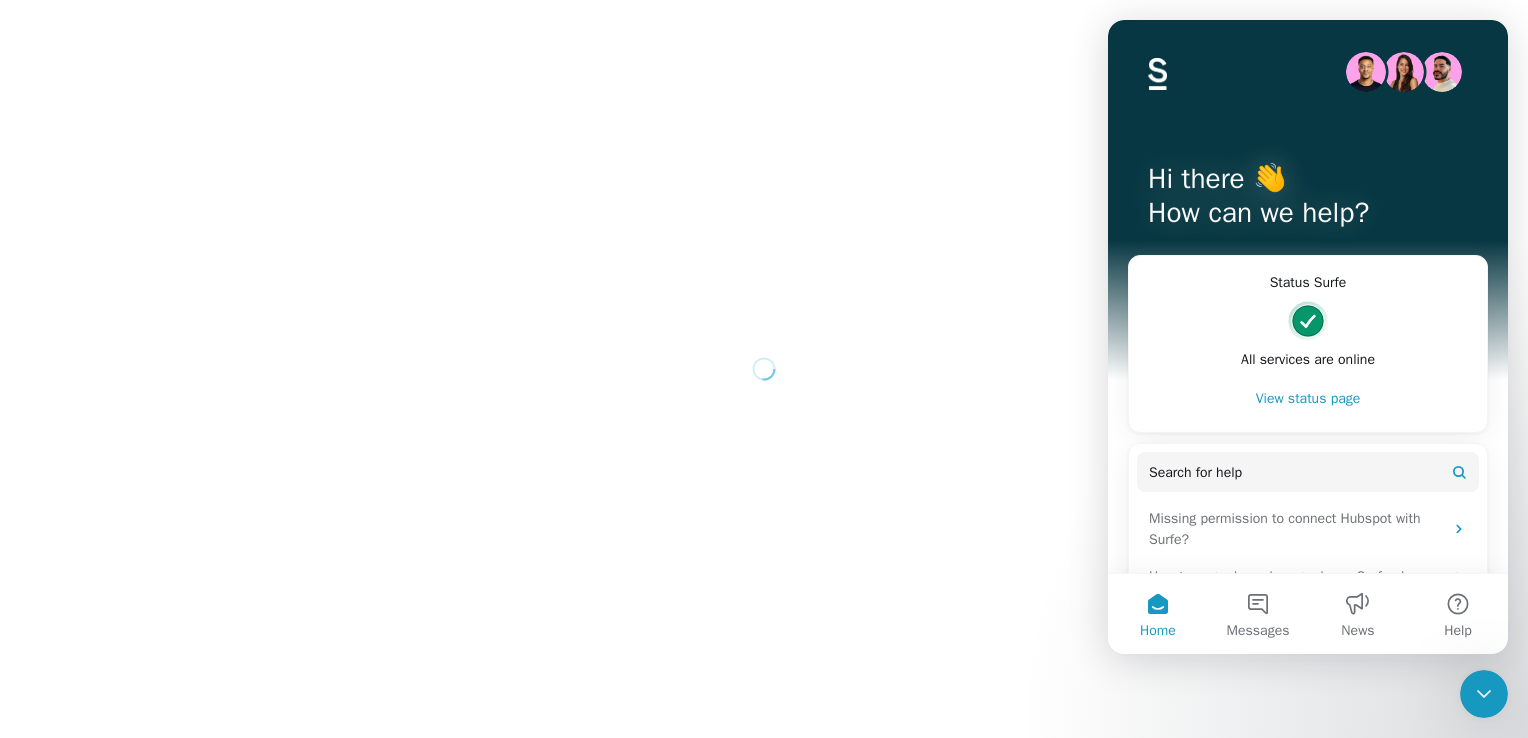 click on "View status page" at bounding box center (1308, 398) 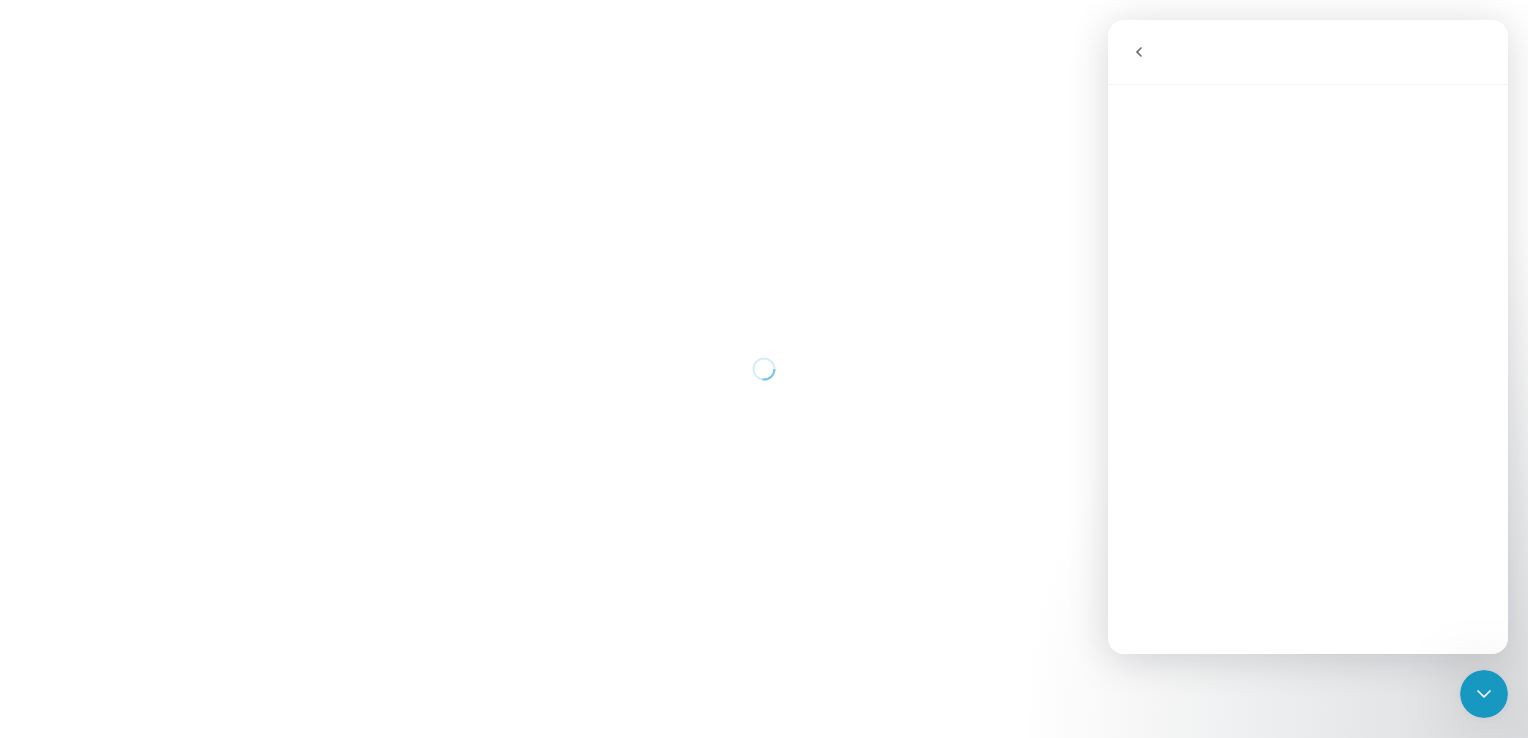 click at bounding box center (1139, 52) 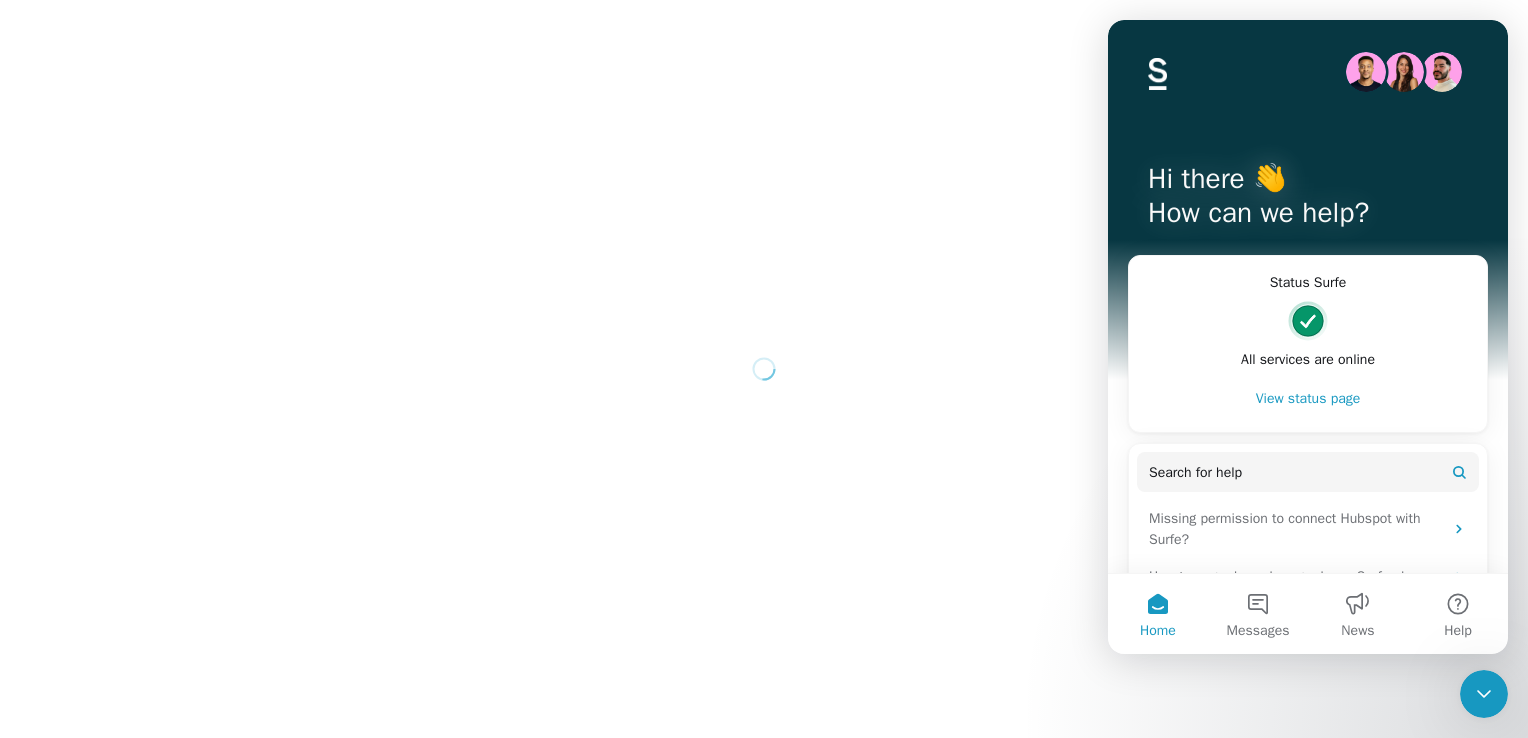 click at bounding box center (764, 369) 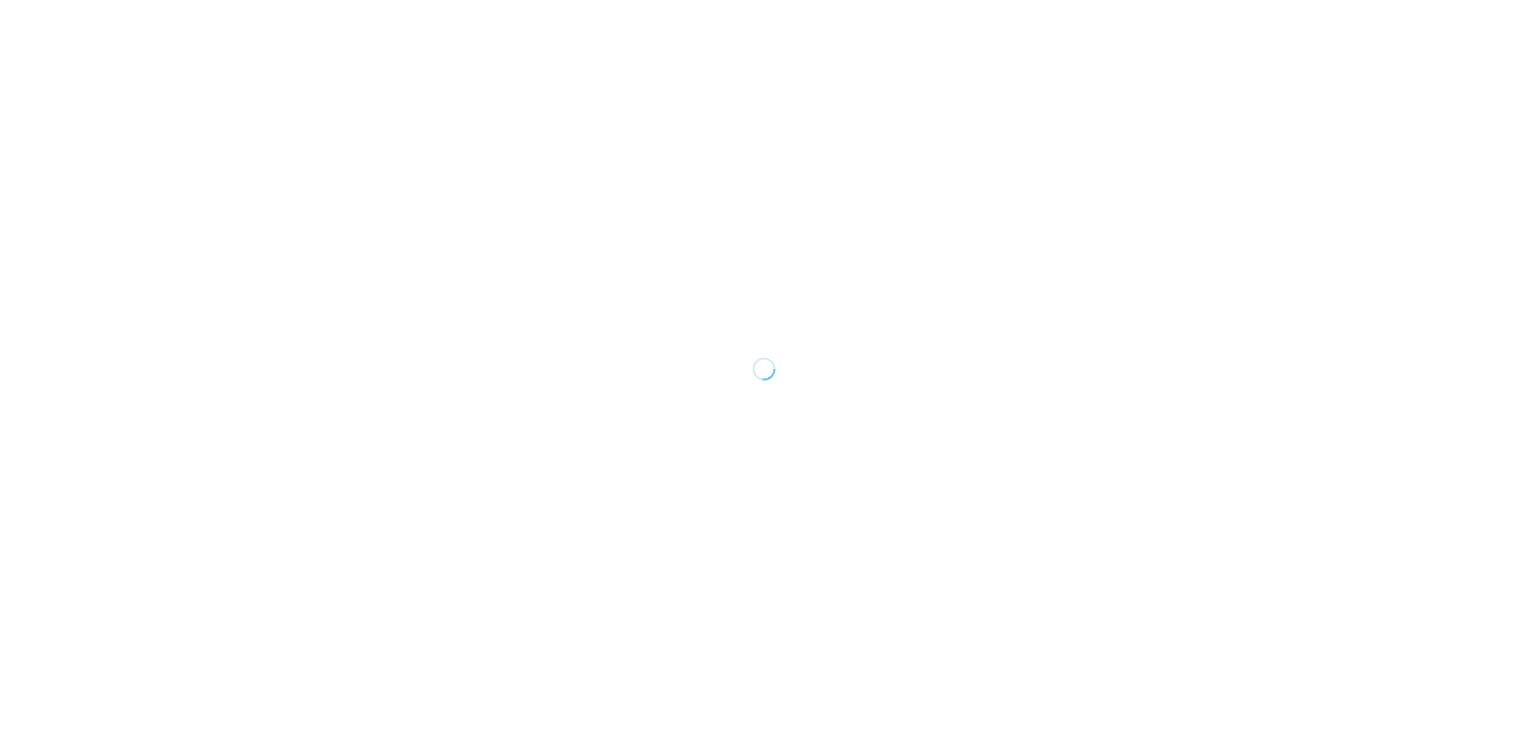 scroll, scrollTop: 0, scrollLeft: 0, axis: both 